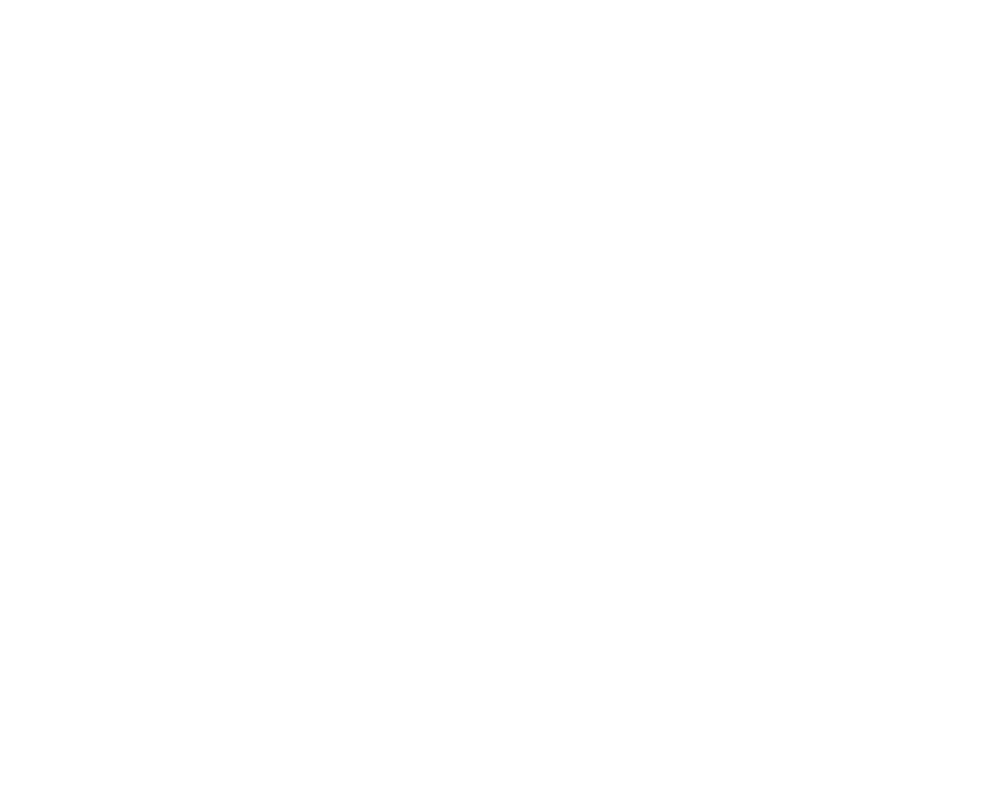 scroll, scrollTop: 0, scrollLeft: 0, axis: both 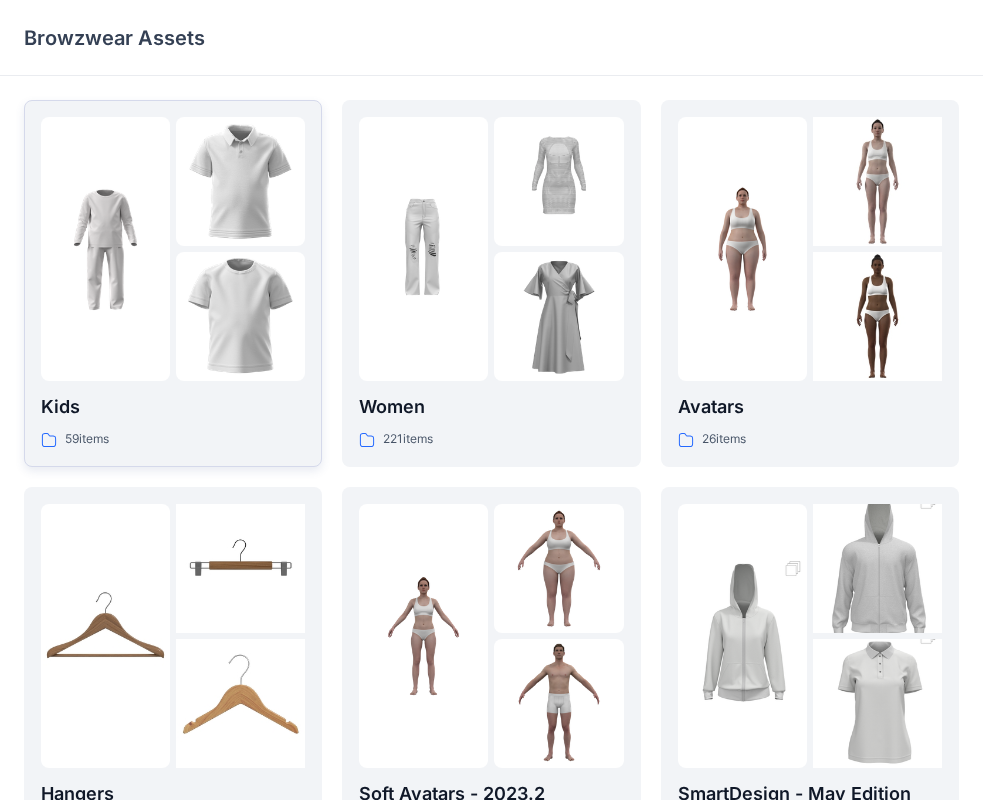 click on "59  items" at bounding box center [173, 439] 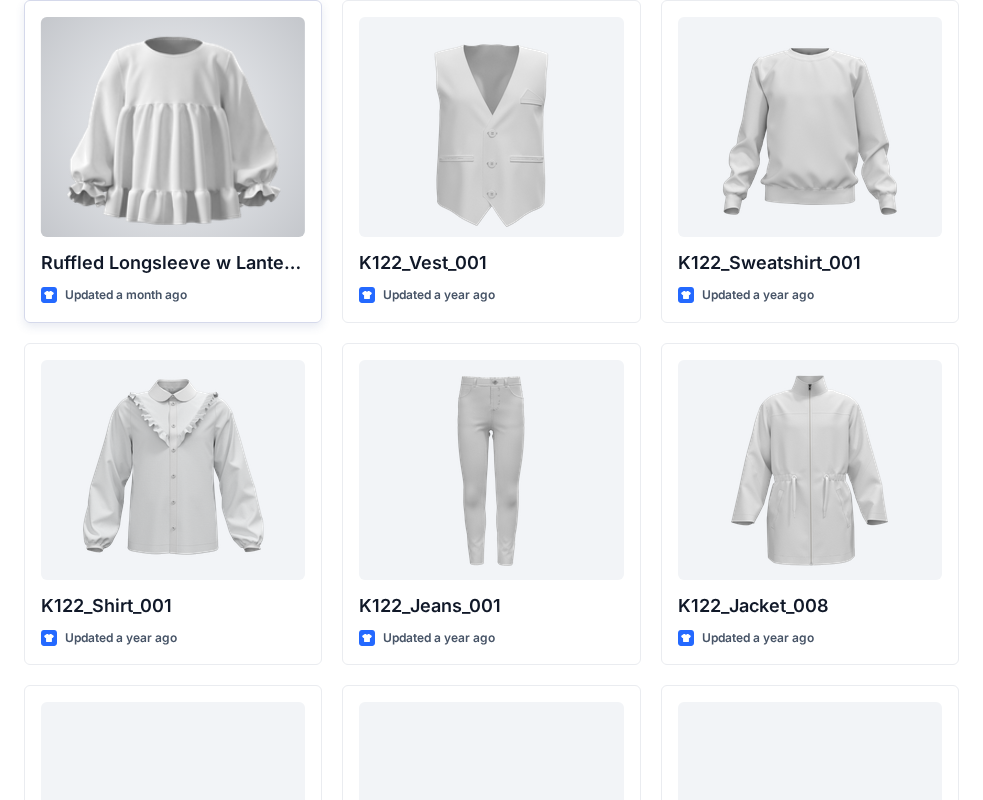 scroll, scrollTop: 0, scrollLeft: 0, axis: both 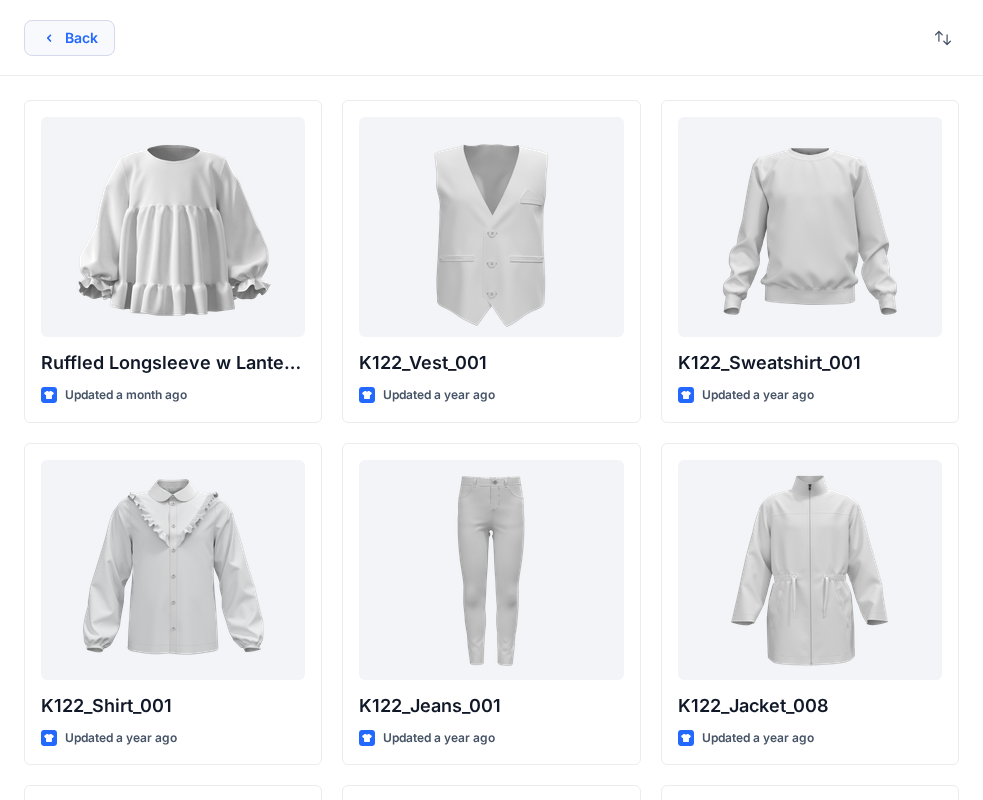 click 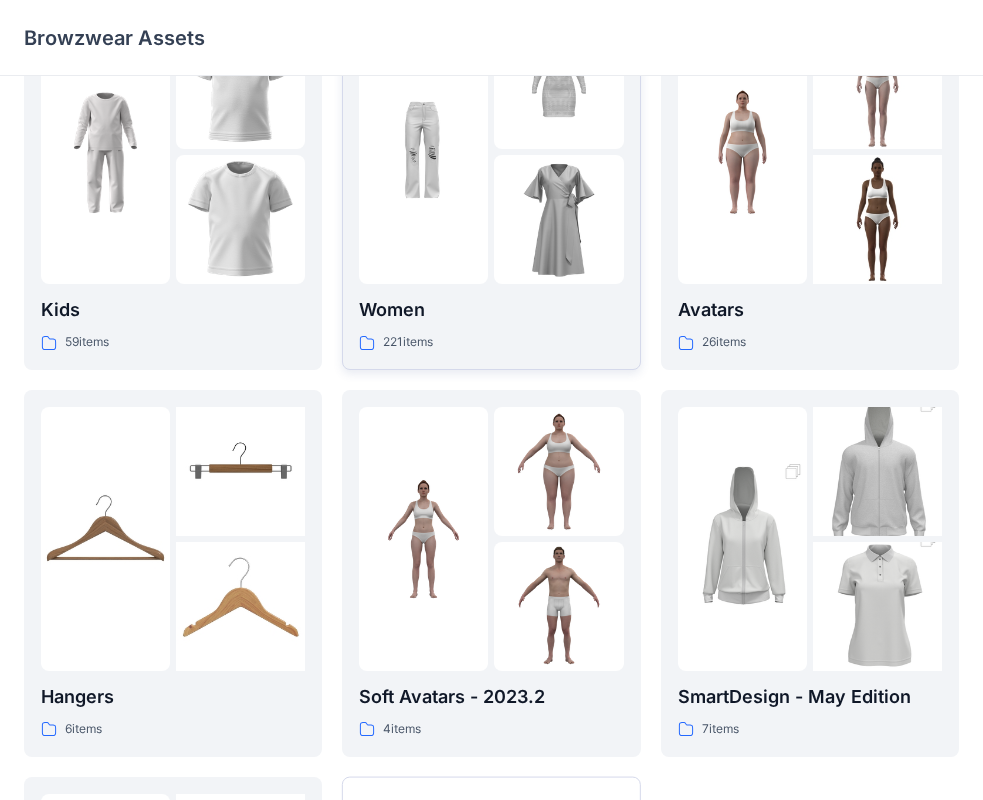 scroll, scrollTop: 0, scrollLeft: 0, axis: both 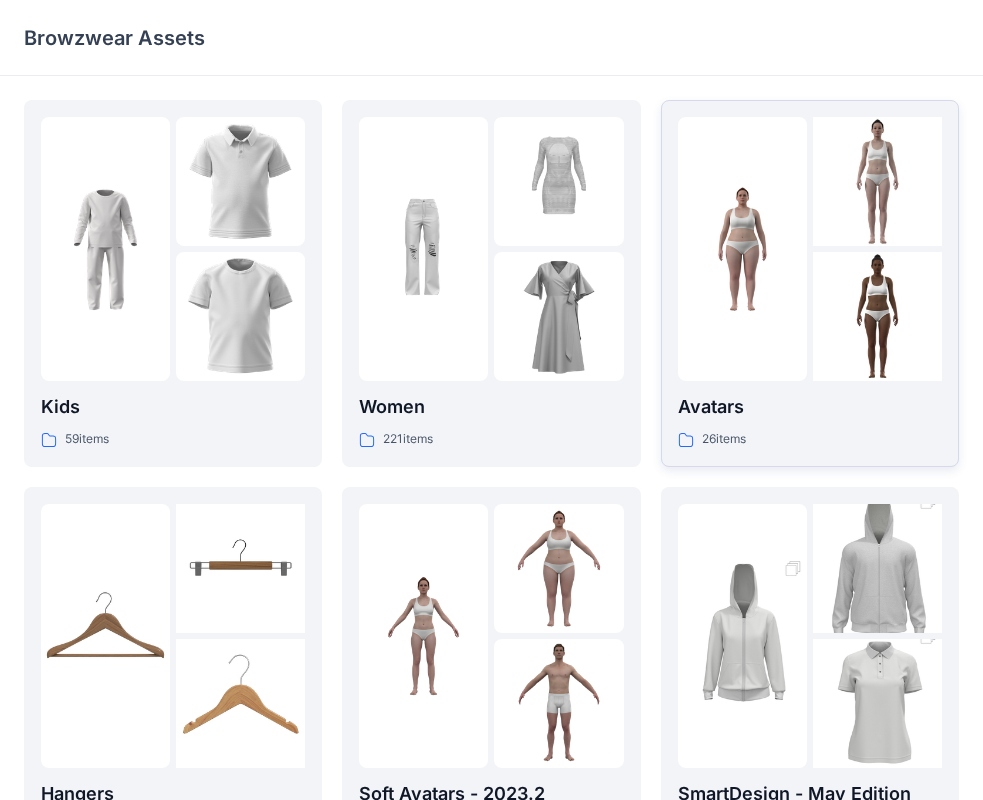 click on "Avatars" at bounding box center [810, 407] 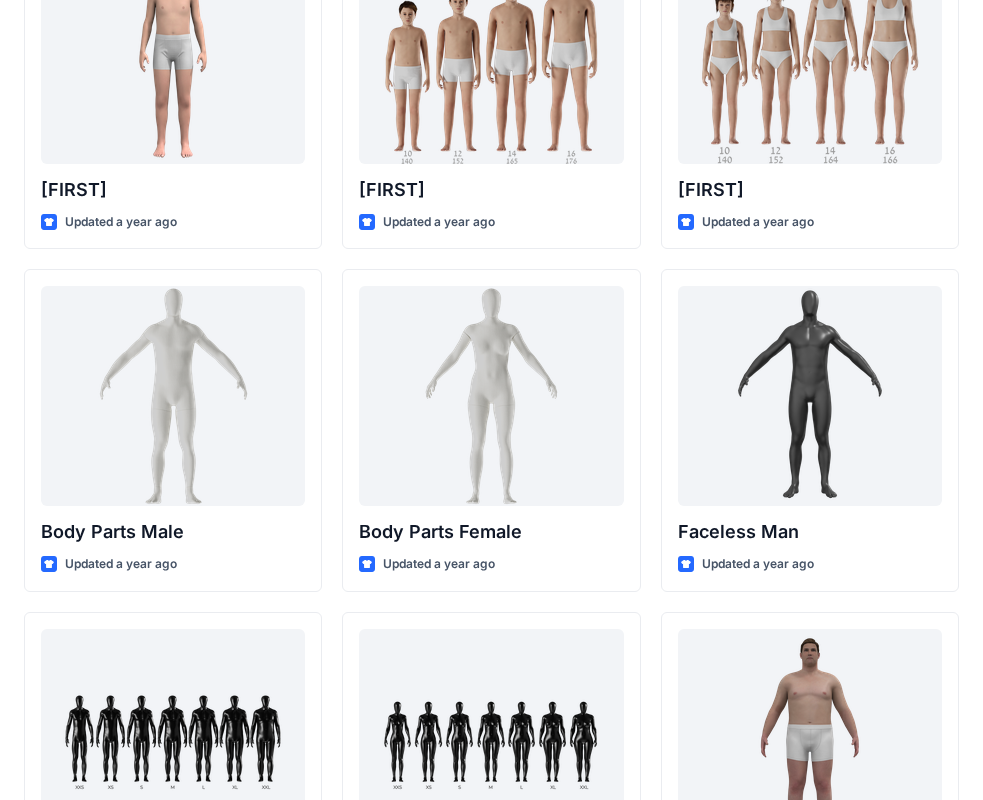 scroll, scrollTop: 416, scrollLeft: 0, axis: vertical 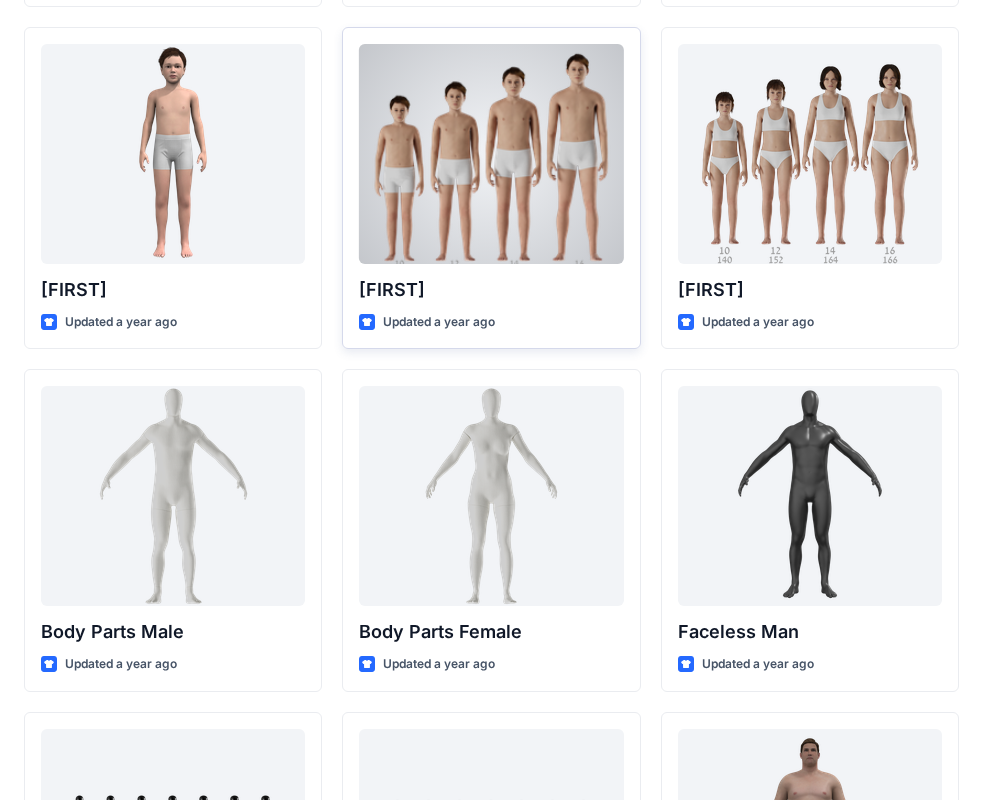 click on "Updated a year ago" at bounding box center [439, 322] 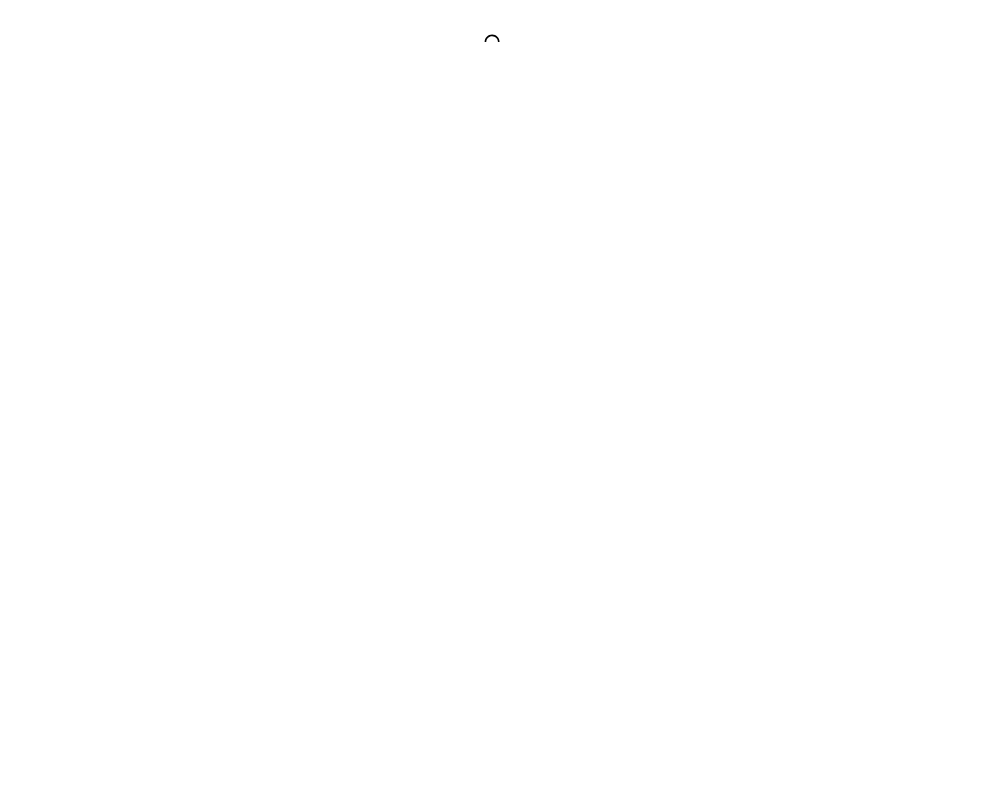scroll, scrollTop: 0, scrollLeft: 0, axis: both 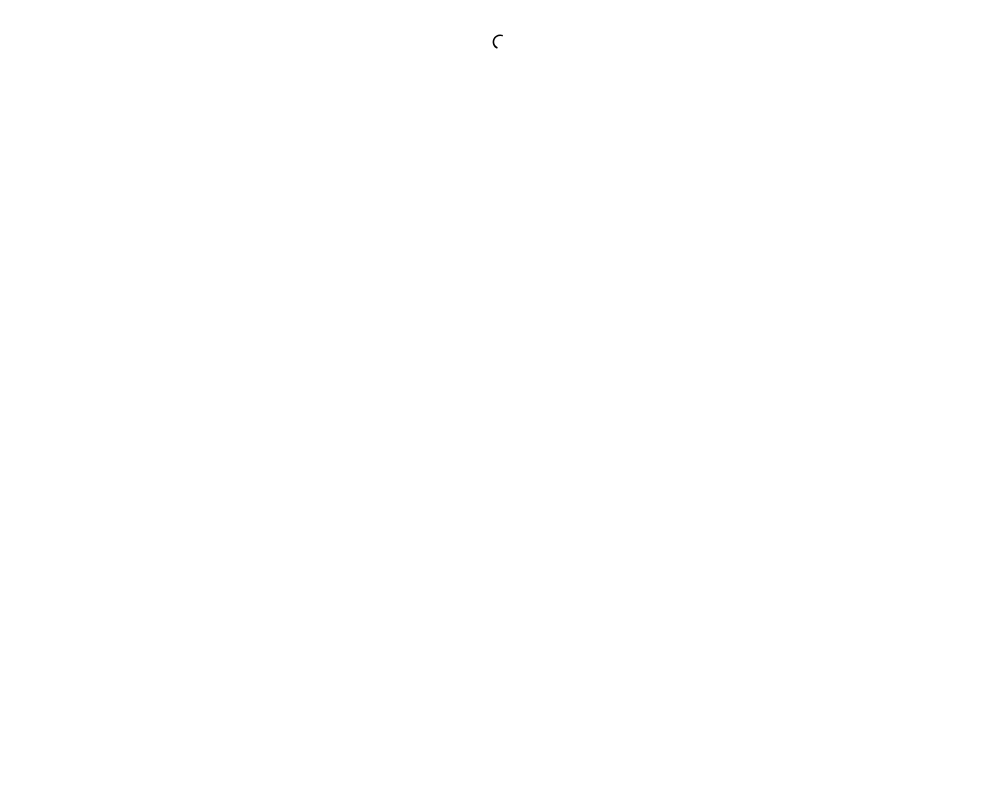 click at bounding box center [500, 400] 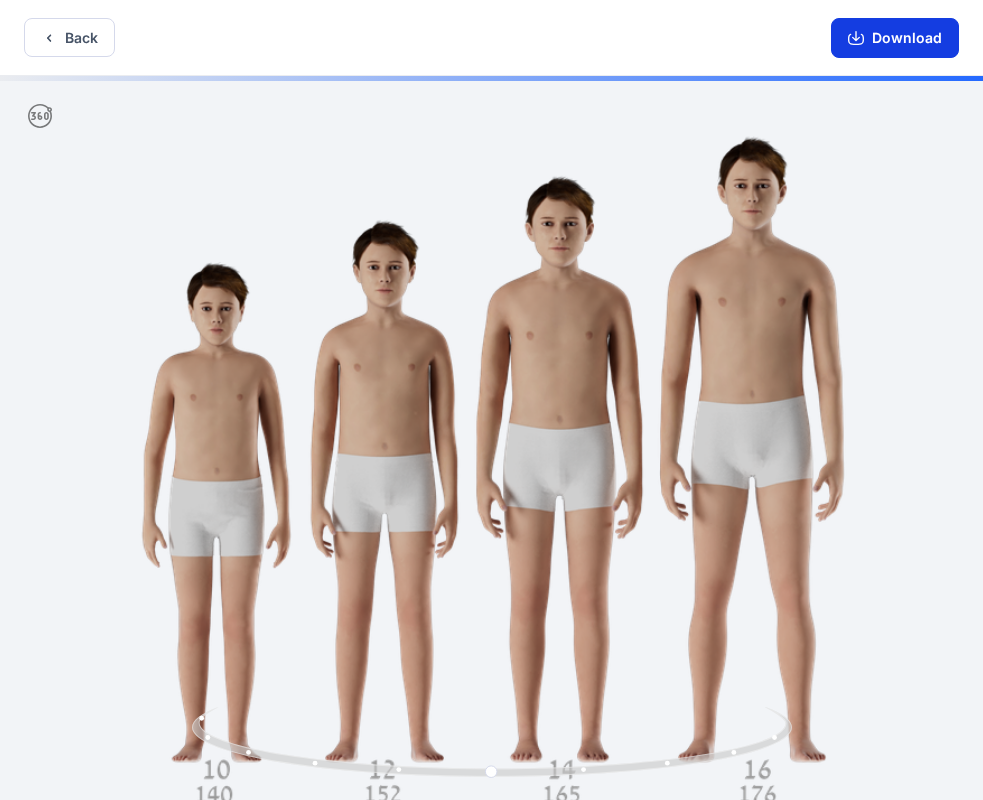 click on "Download" at bounding box center [895, 38] 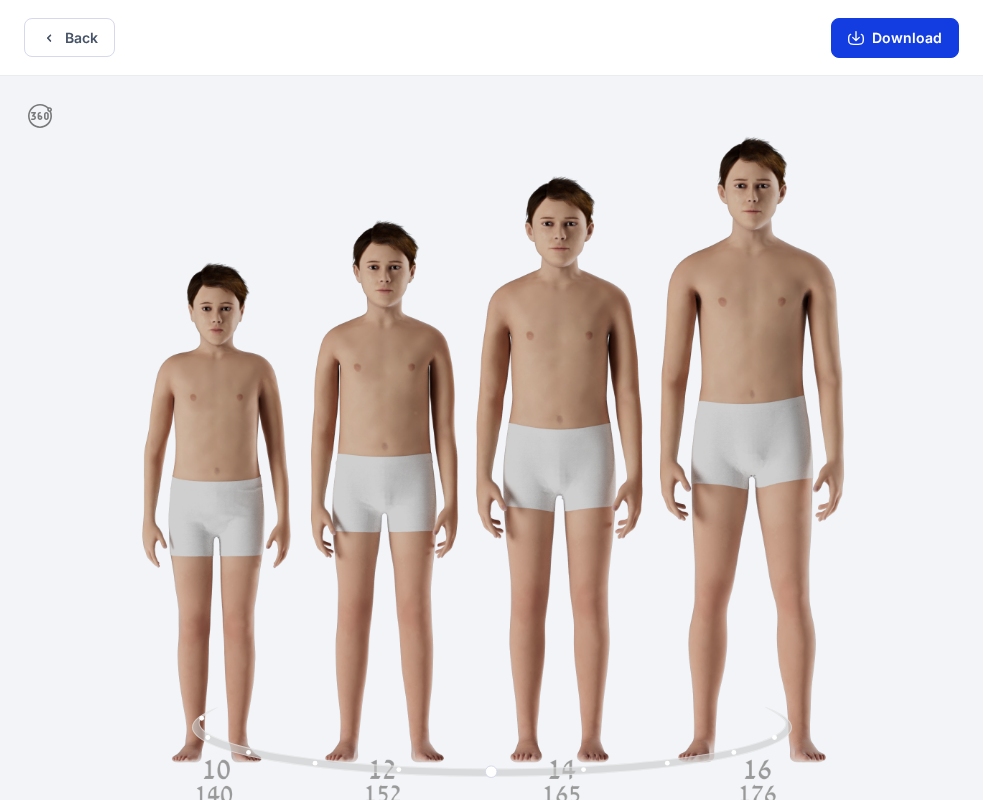 click on "Download" at bounding box center (895, 38) 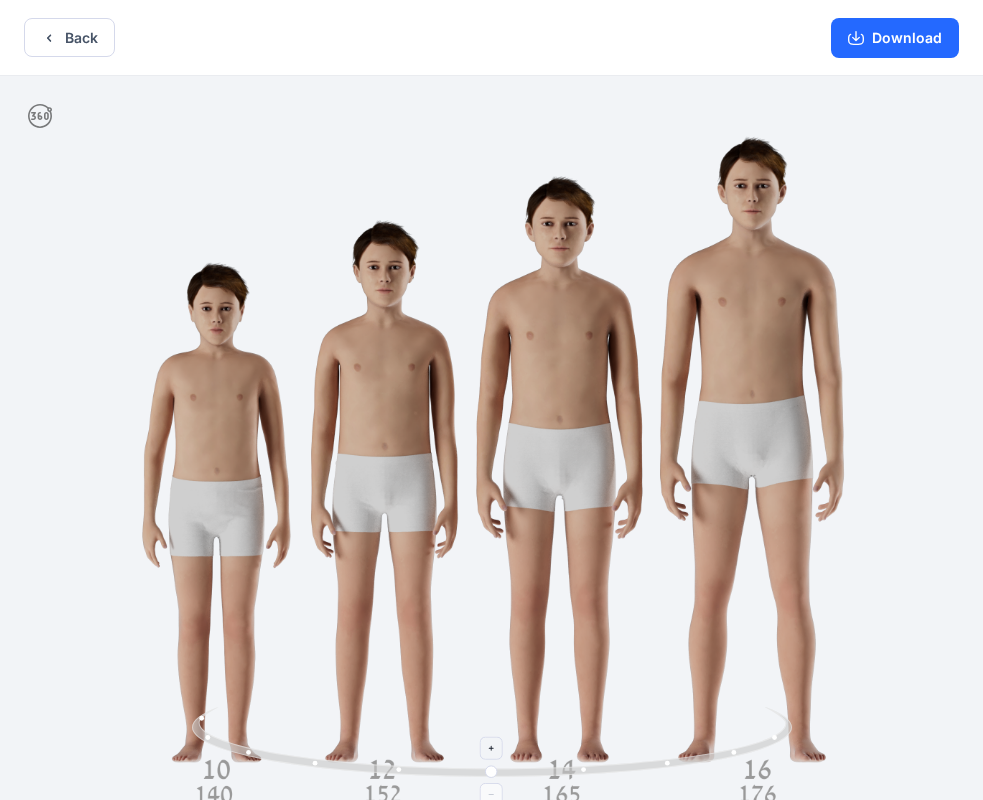 drag, startPoint x: 408, startPoint y: 774, endPoint x: 395, endPoint y: 776, distance: 13.152946 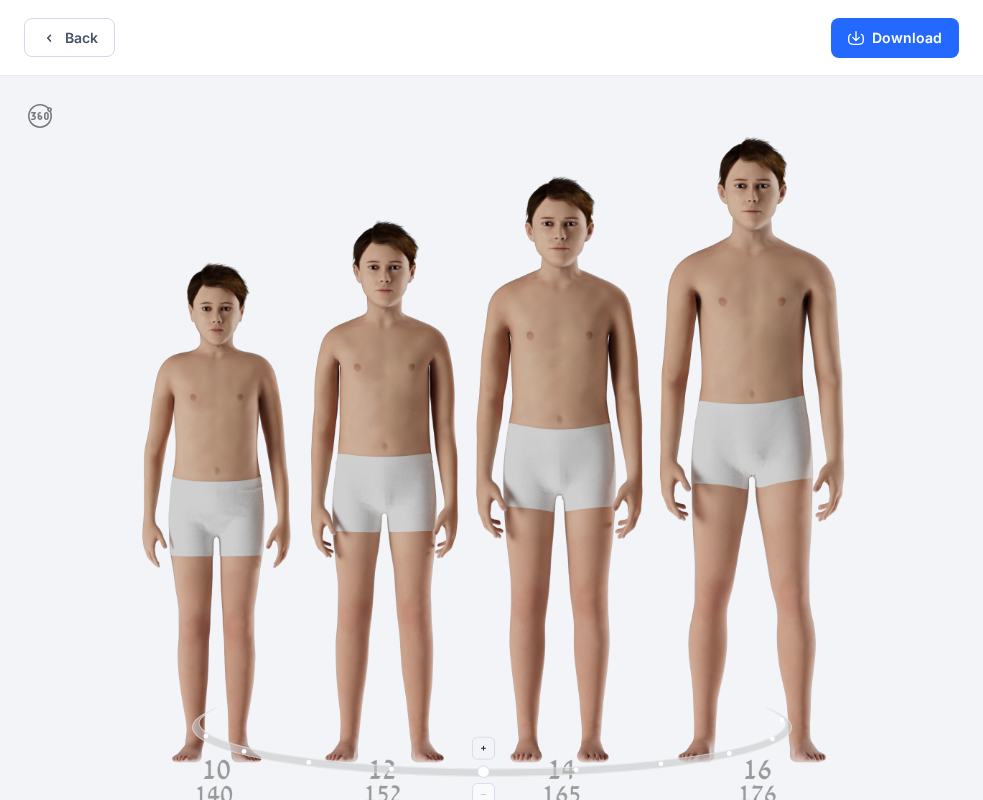 click 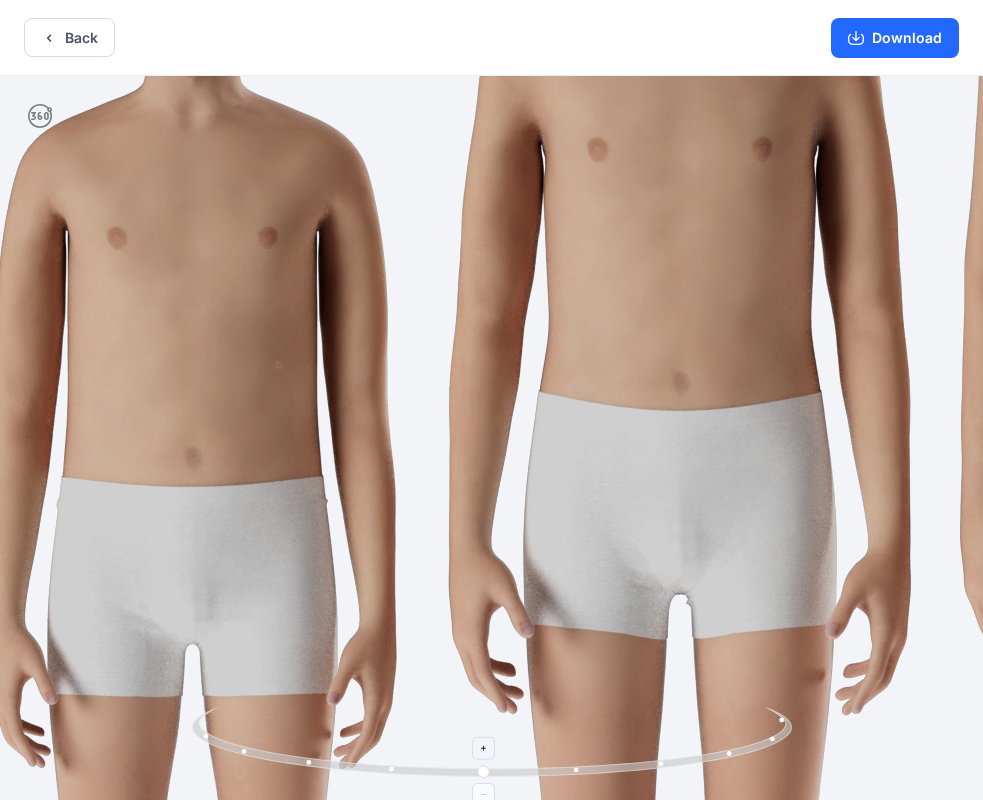 drag, startPoint x: 483, startPoint y: 745, endPoint x: 494, endPoint y: 776, distance: 32.89377 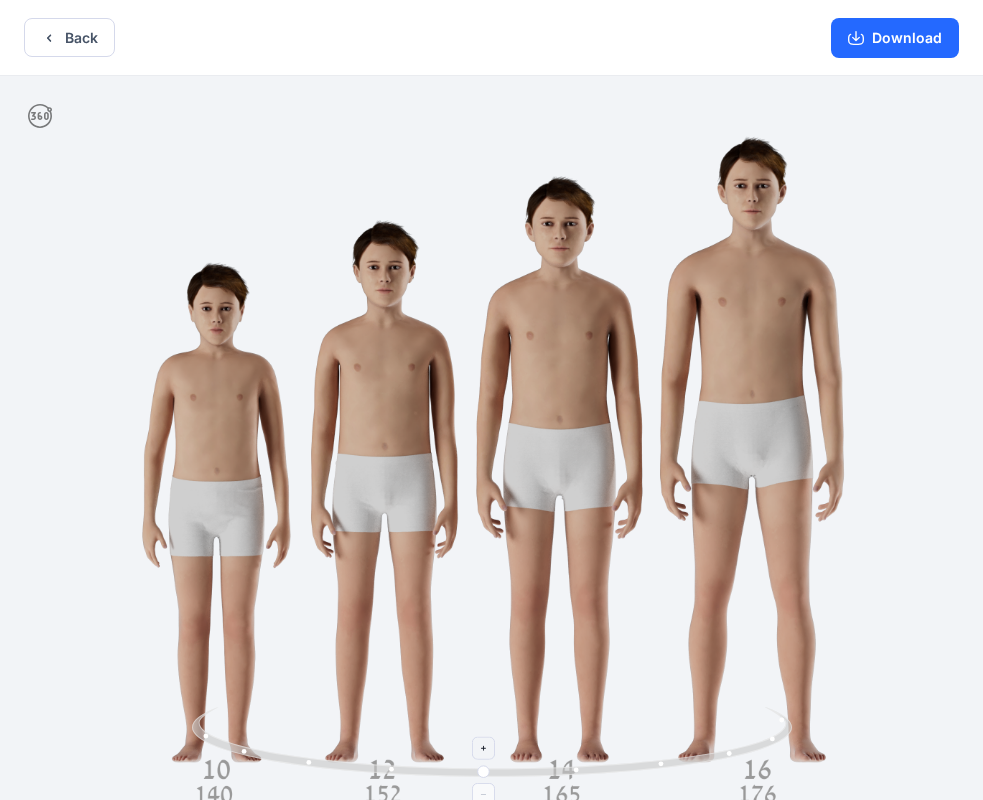 click 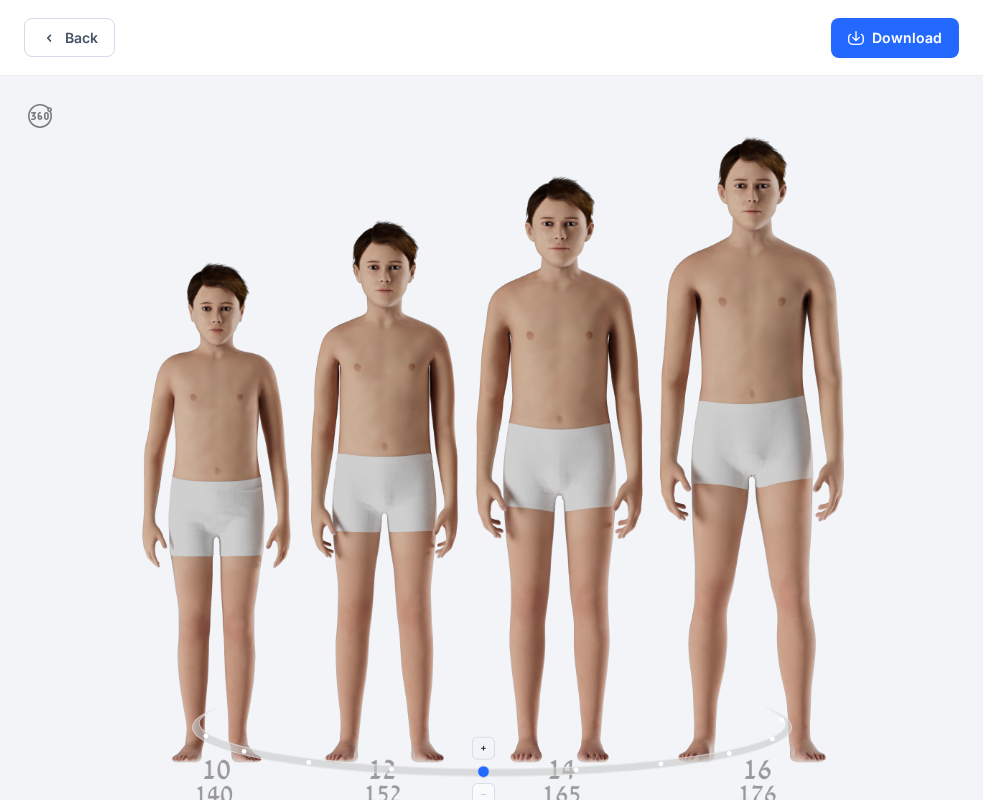 click 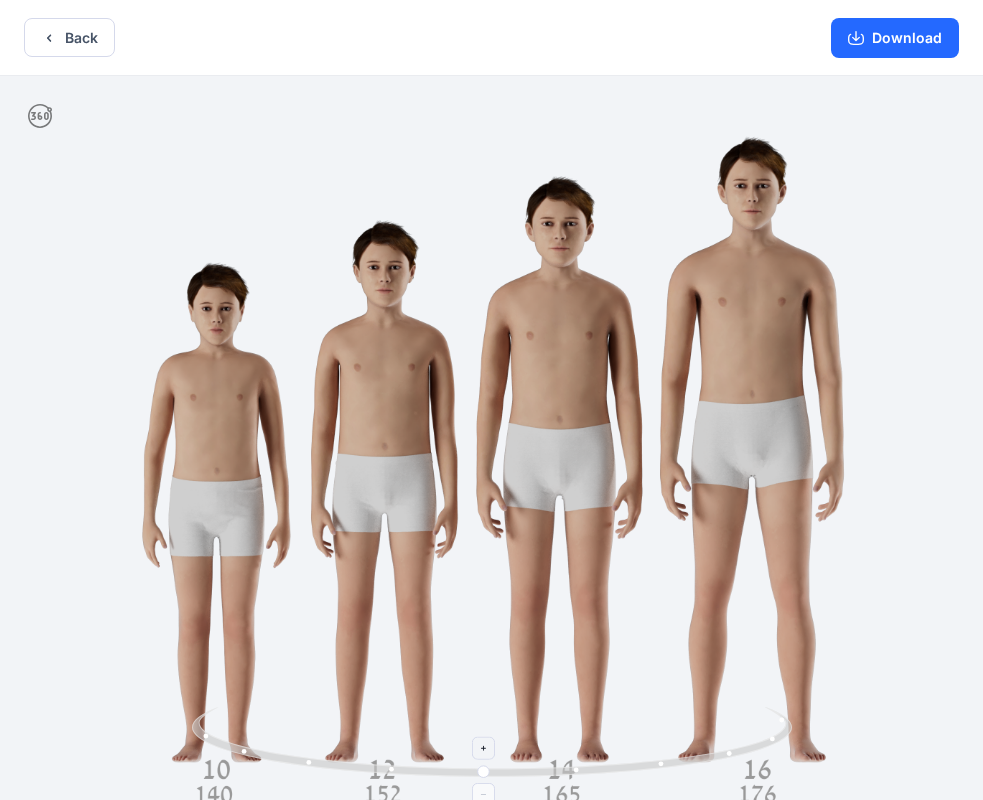 click 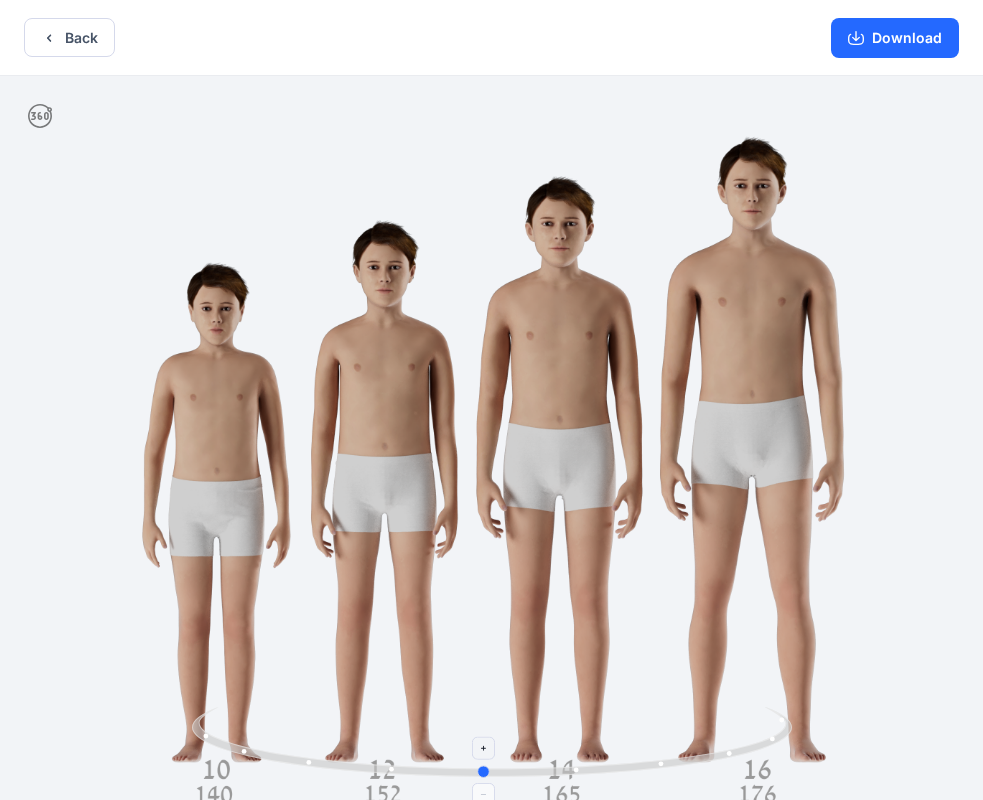 click 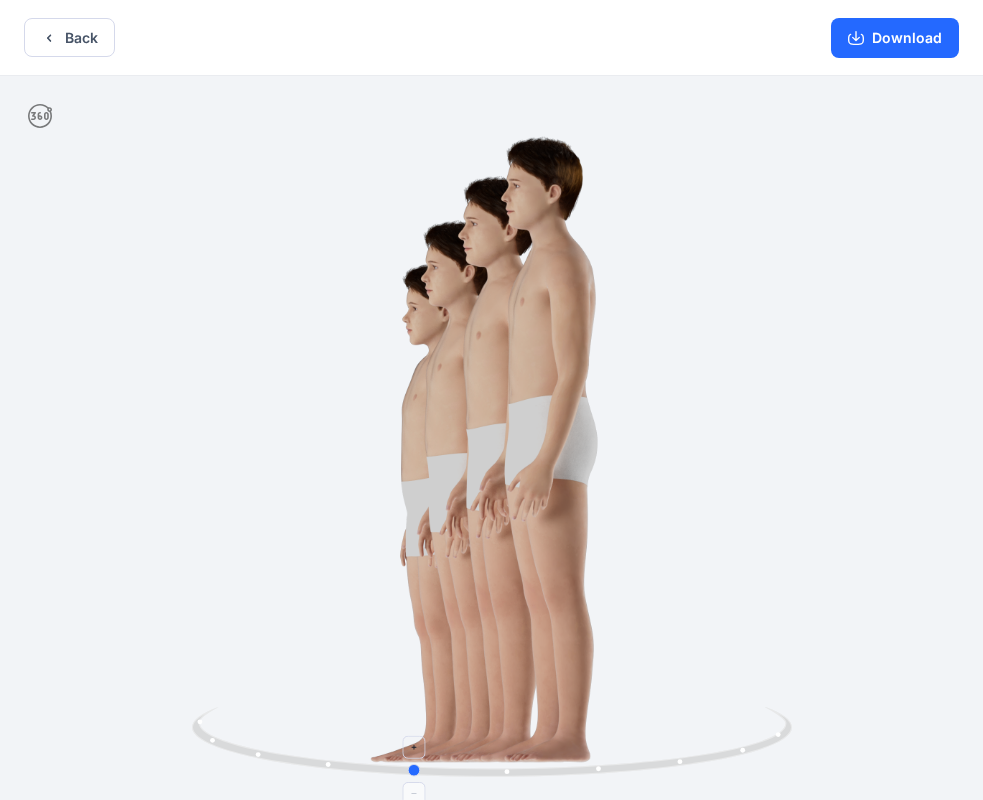 drag, startPoint x: 522, startPoint y: 767, endPoint x: 441, endPoint y: 764, distance: 81.055534 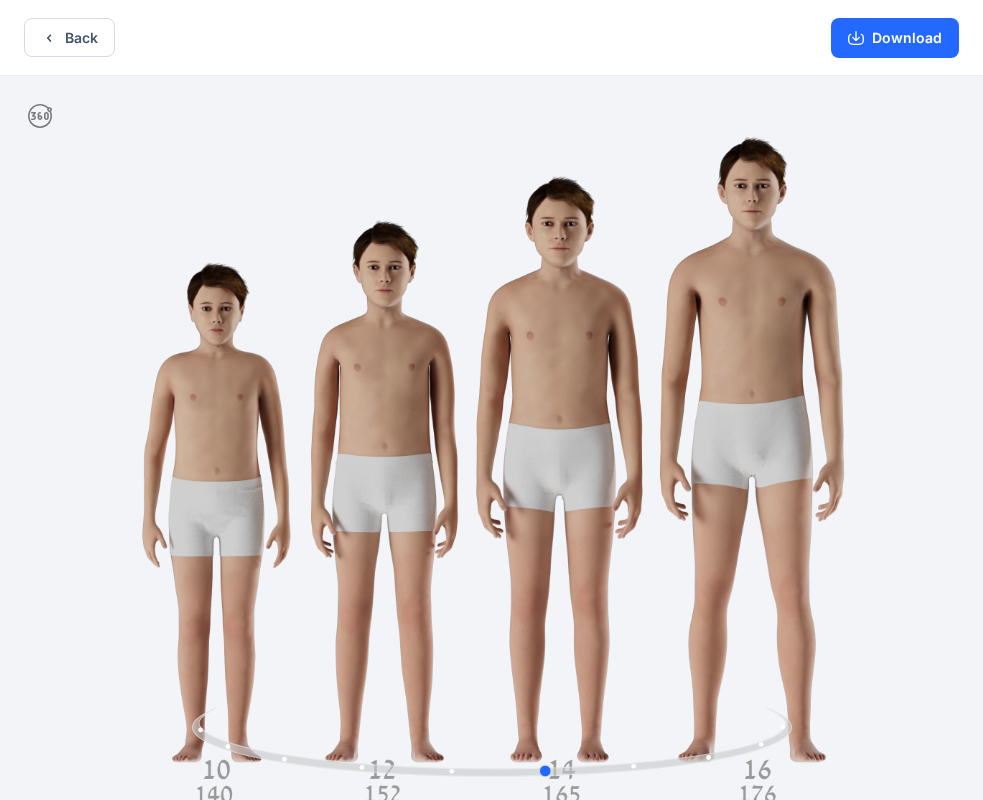drag, startPoint x: 598, startPoint y: 736, endPoint x: 204, endPoint y: 704, distance: 395.29736 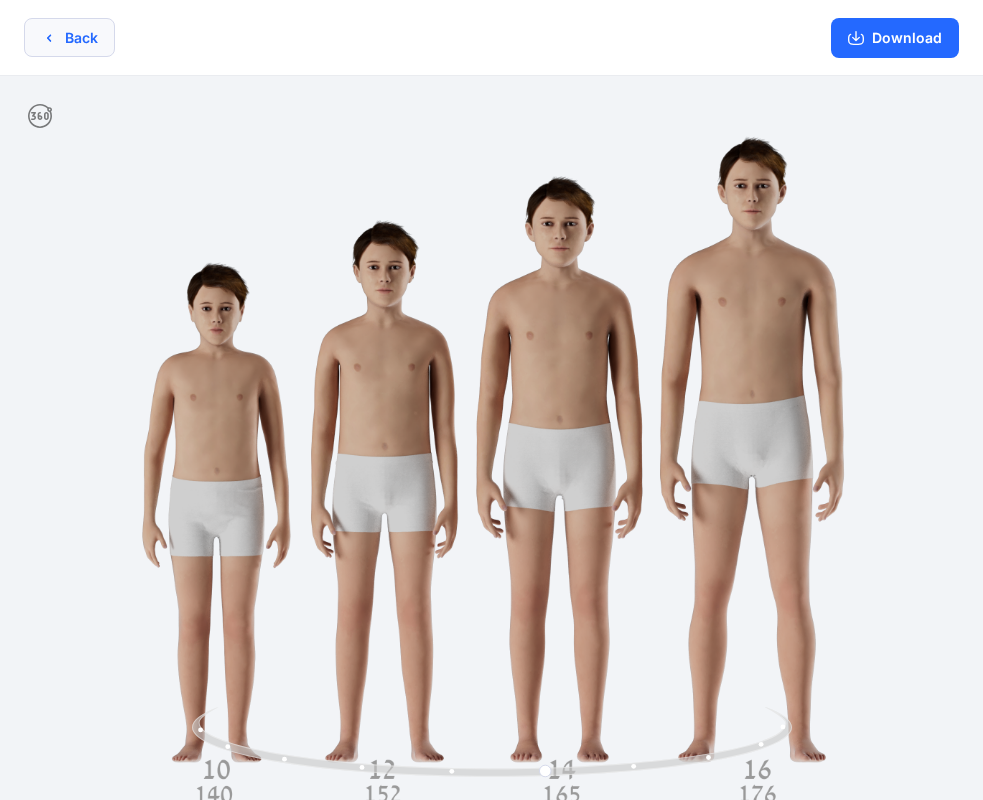 click on "Back" at bounding box center (69, 37) 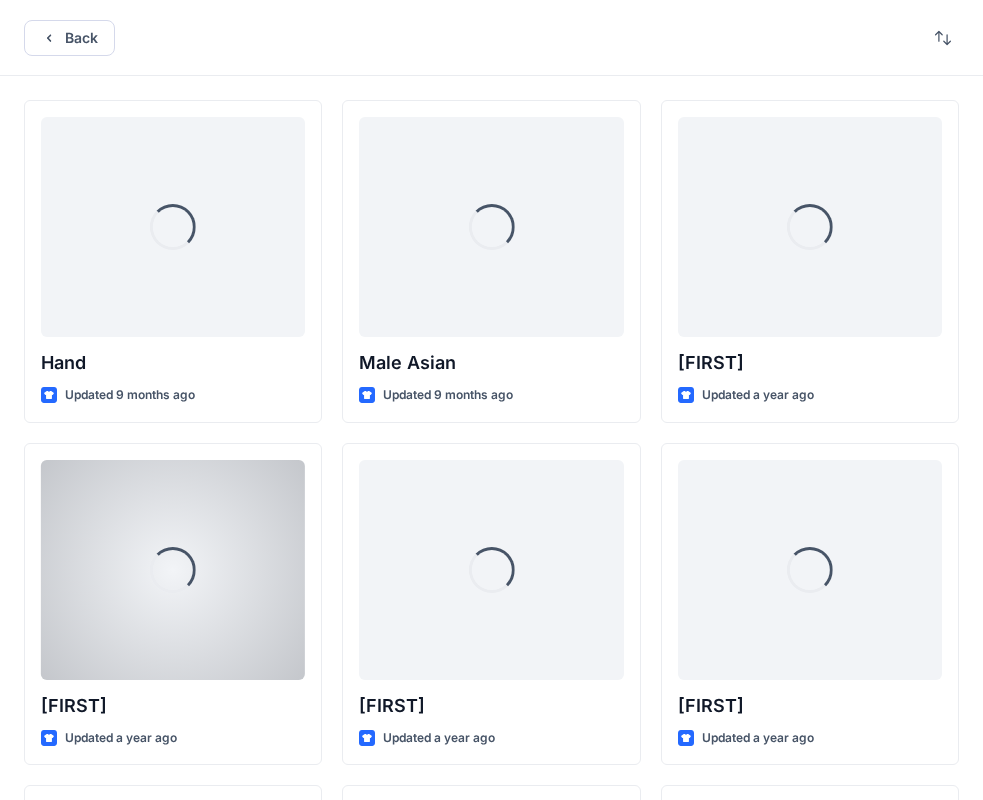 scroll, scrollTop: 416, scrollLeft: 0, axis: vertical 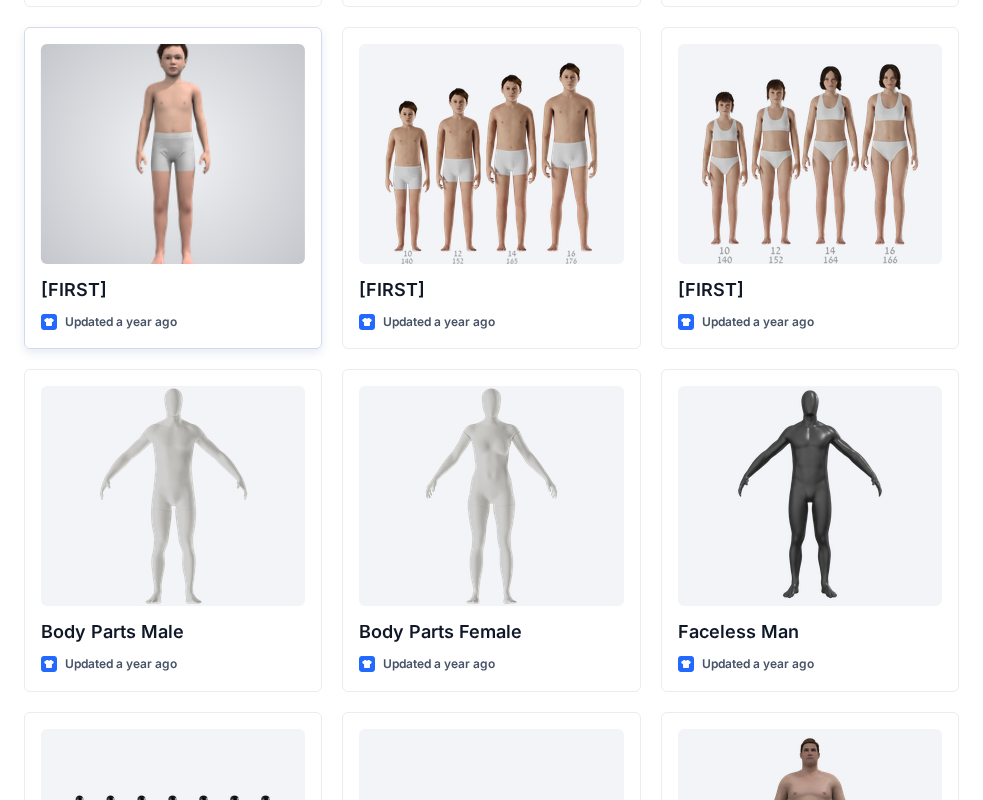 click on "[FIRST] Updated [TIME]" at bounding box center [173, 188] 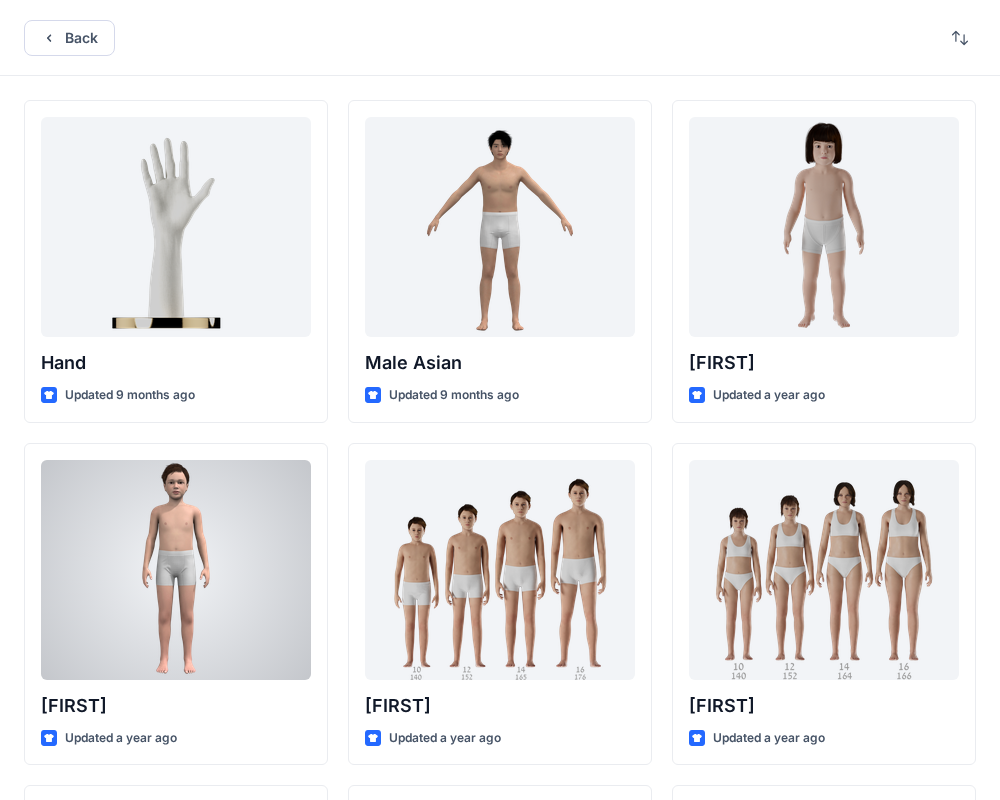 click on "Back Hand Updated [TIME] [FIRST] Updated [TIME] Body Parts Male Updated [TIME] Faceless Man Size Set Updated [TIME] Faceless Baby Updated [TIME] Faceless Woman Updated [TIME] [FIRST] Size Set Updated [TIME] [FIRST] Updated [TIME] [FIRST] Updated [TIME] Body Parts Female Updated [TIME] Faceless Woman Size Set Updated [TIME] Faceless Female CN Lite Updated [TIME] Leg Updated [TIME] Bags Avatar Updated [TIME] [FIRST] Updated [TIME] [FIRST] Updated [TIME] [FIRST] Updated [TIME] [FIRST] Updated [TIME] Two Legs Updated [TIME] [FIRST] Size Set Updated [TIME] [FIRST] Updated [TIME]" at bounding box center [500, 1593] 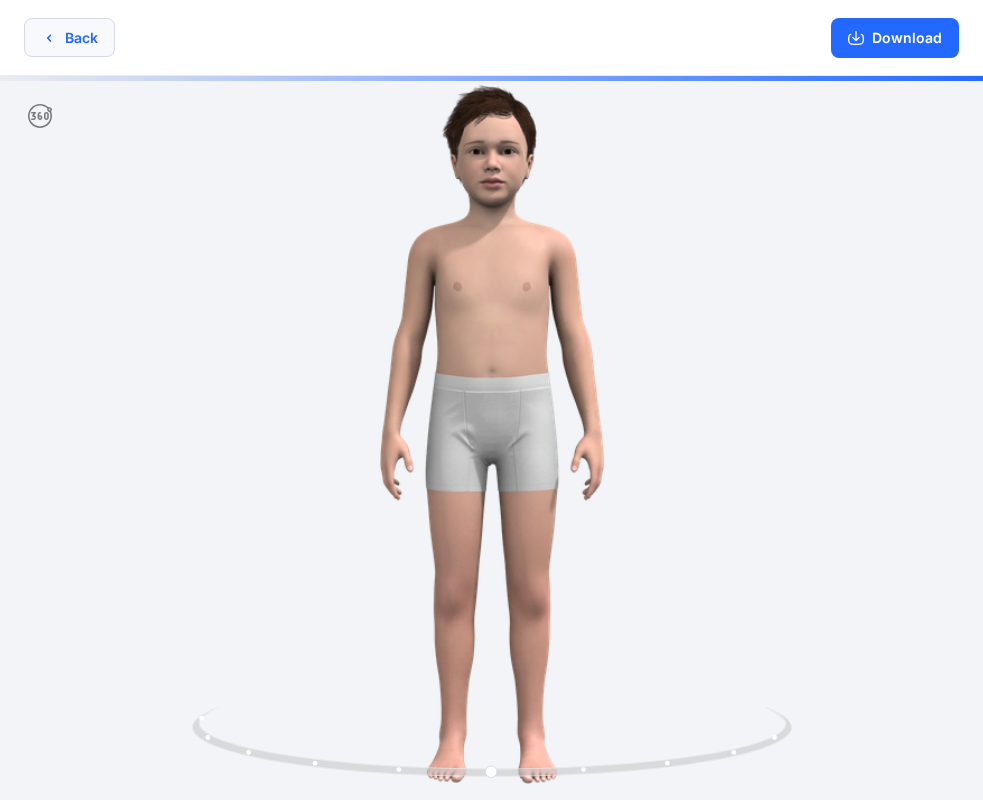 click on "Back" at bounding box center [69, 37] 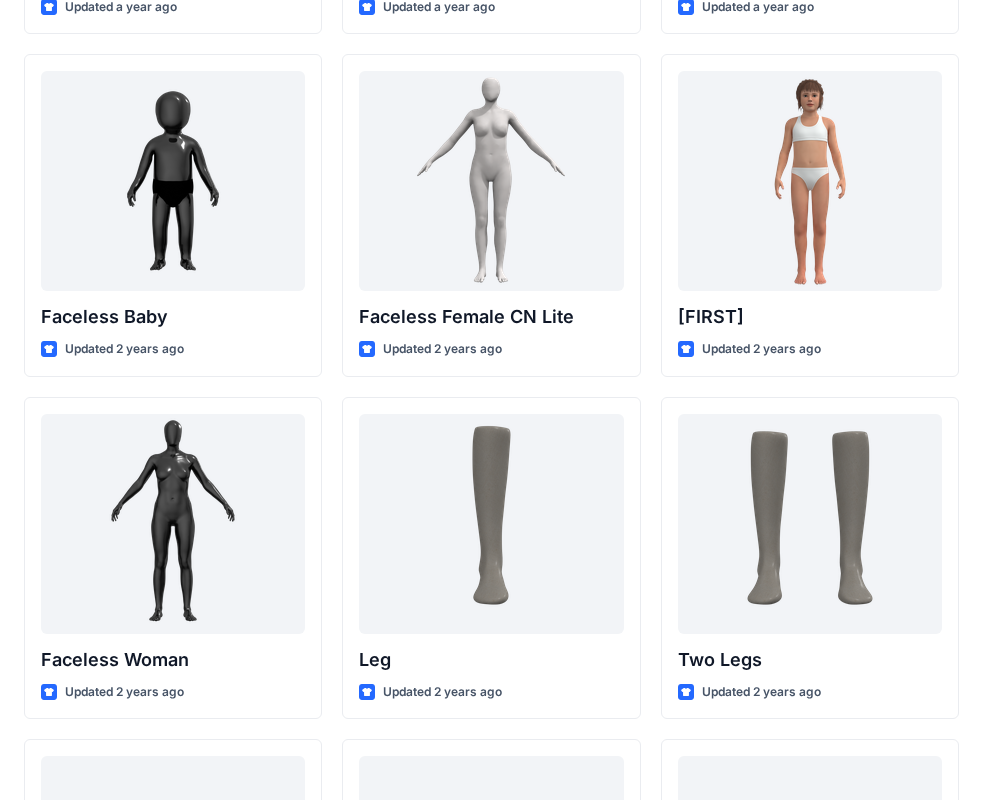 scroll, scrollTop: 1716, scrollLeft: 0, axis: vertical 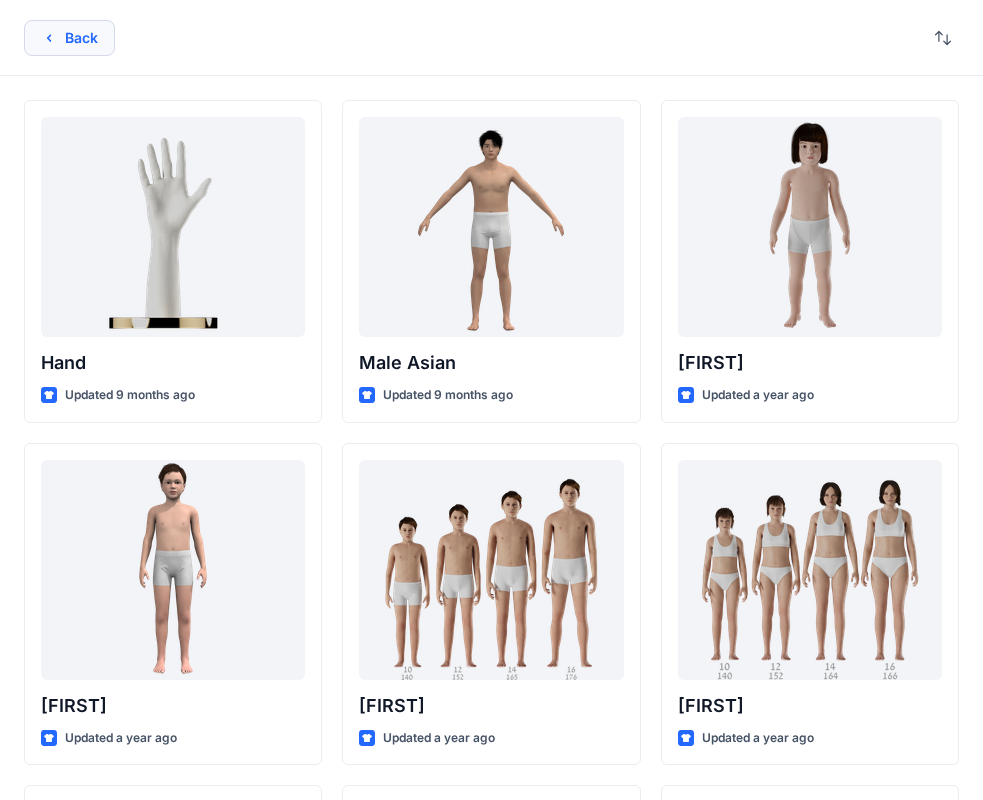click on "Back" at bounding box center [69, 38] 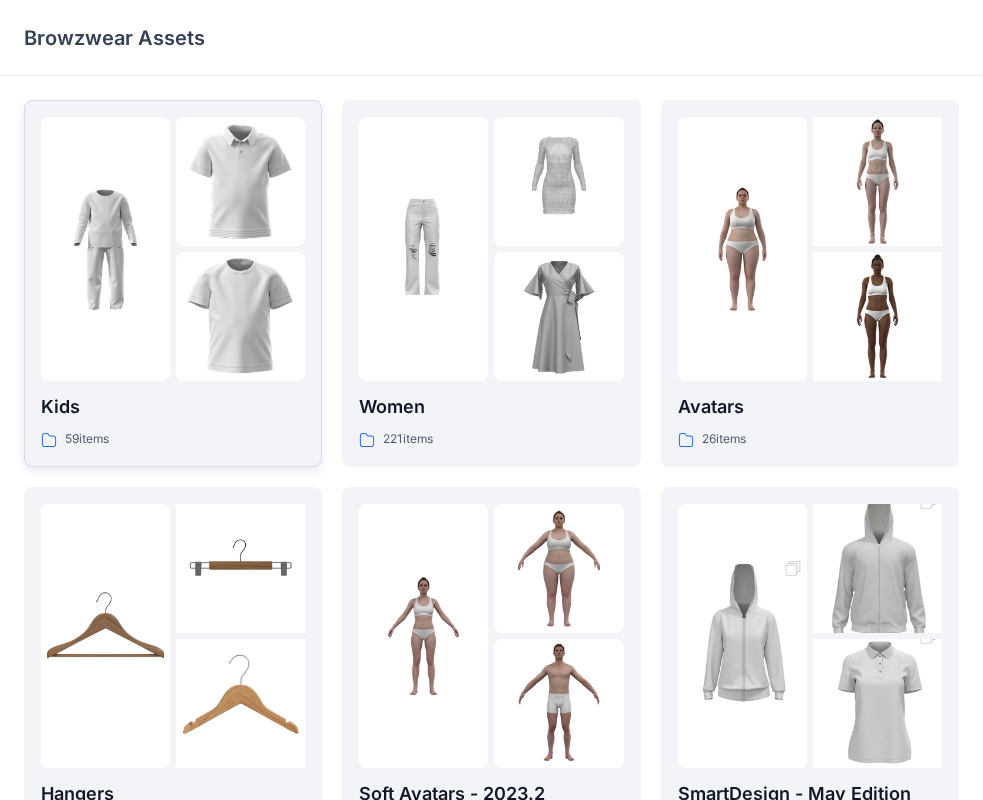 click at bounding box center (105, 249) 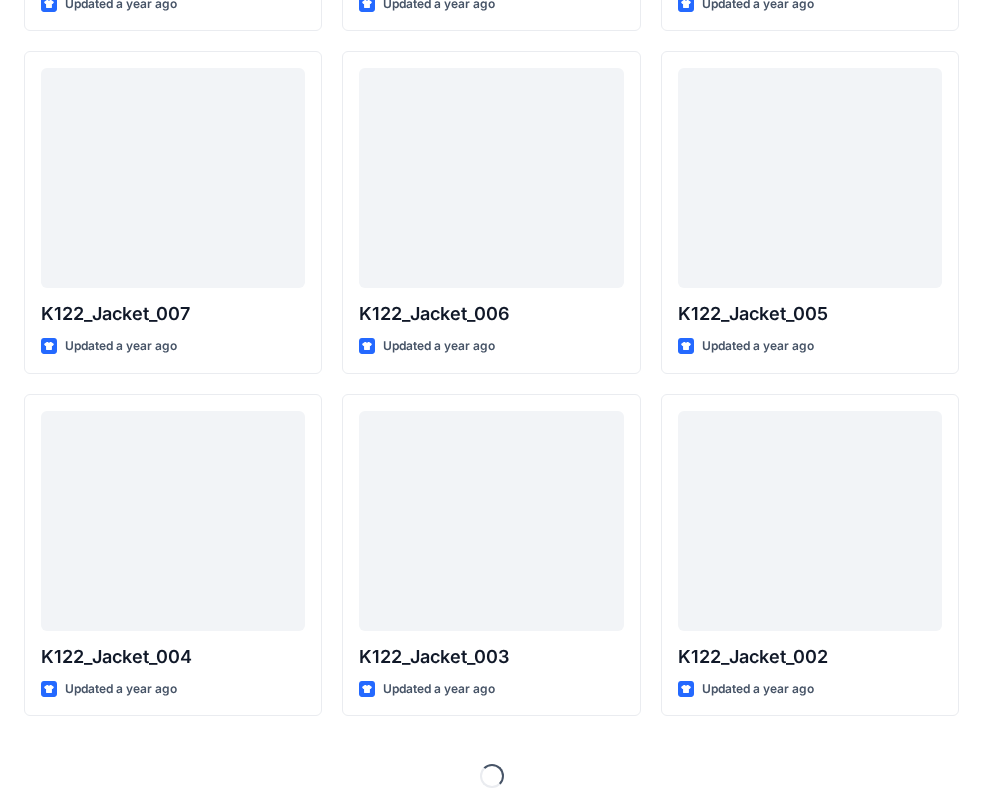 scroll, scrollTop: 746, scrollLeft: 0, axis: vertical 